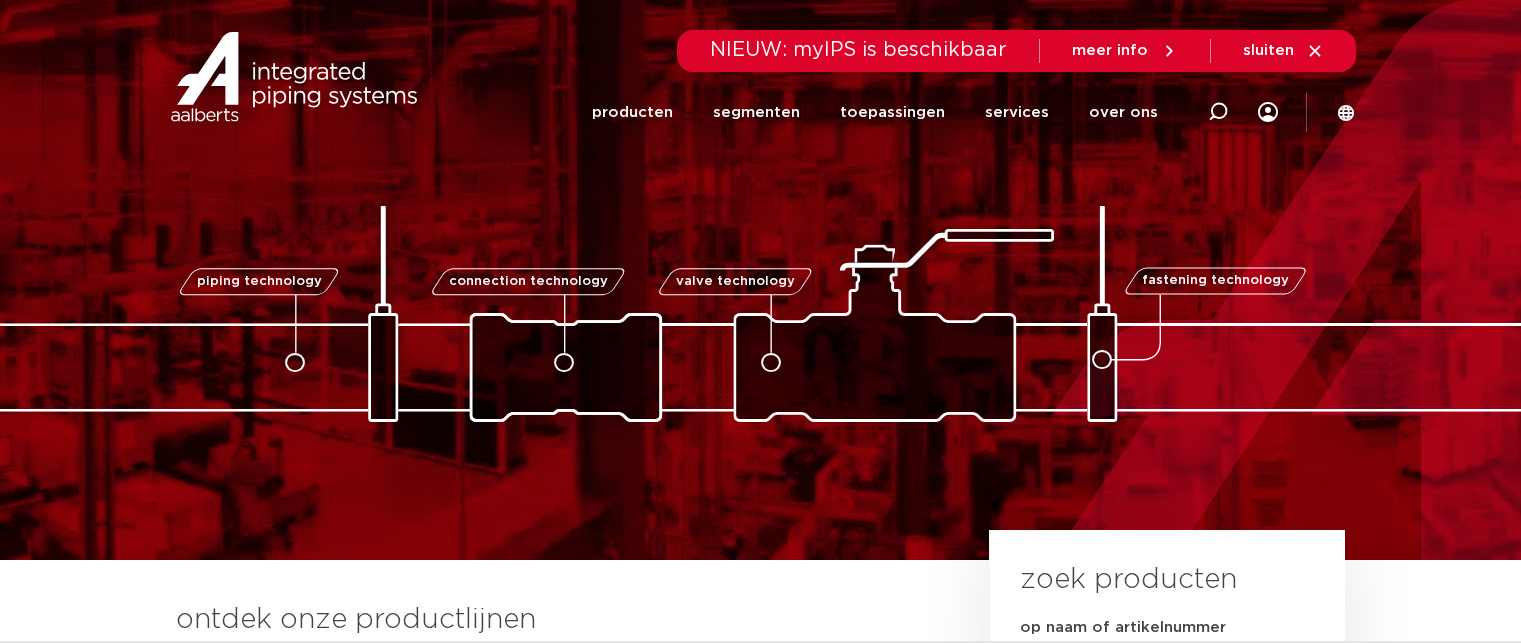 scroll, scrollTop: 0, scrollLeft: 0, axis: both 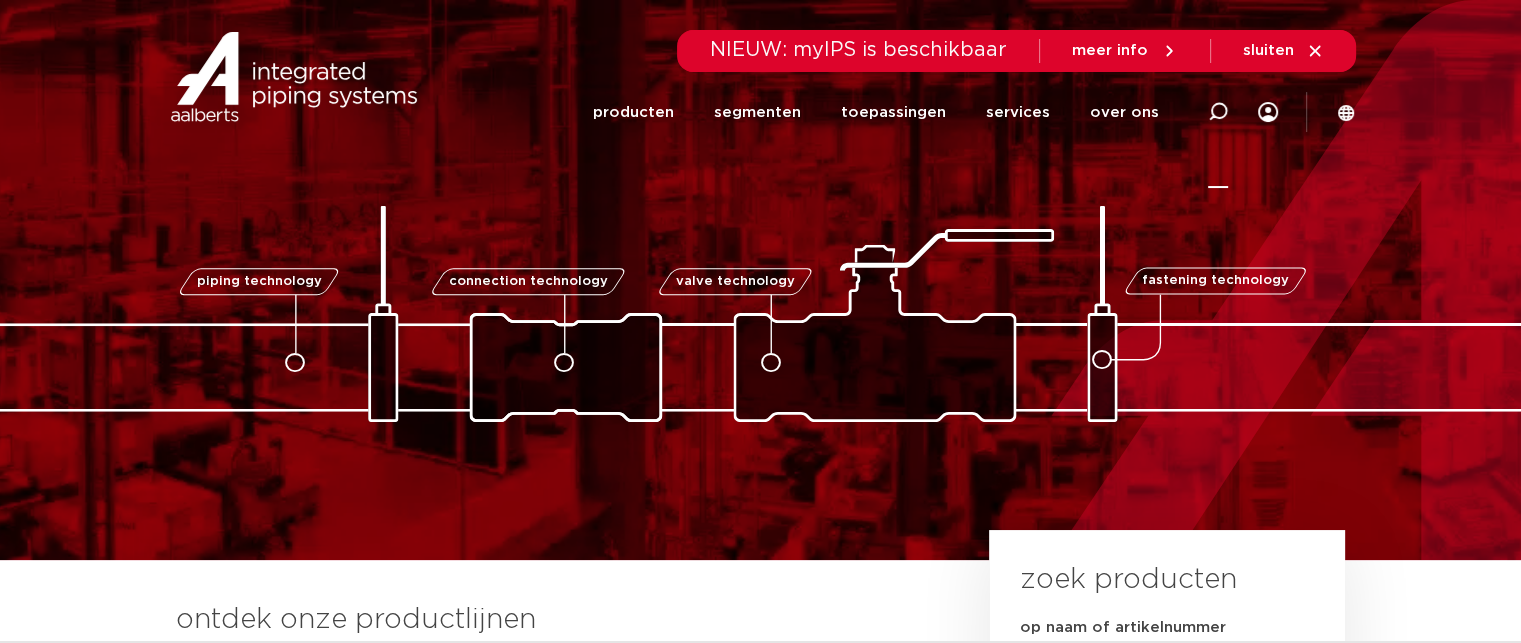 click 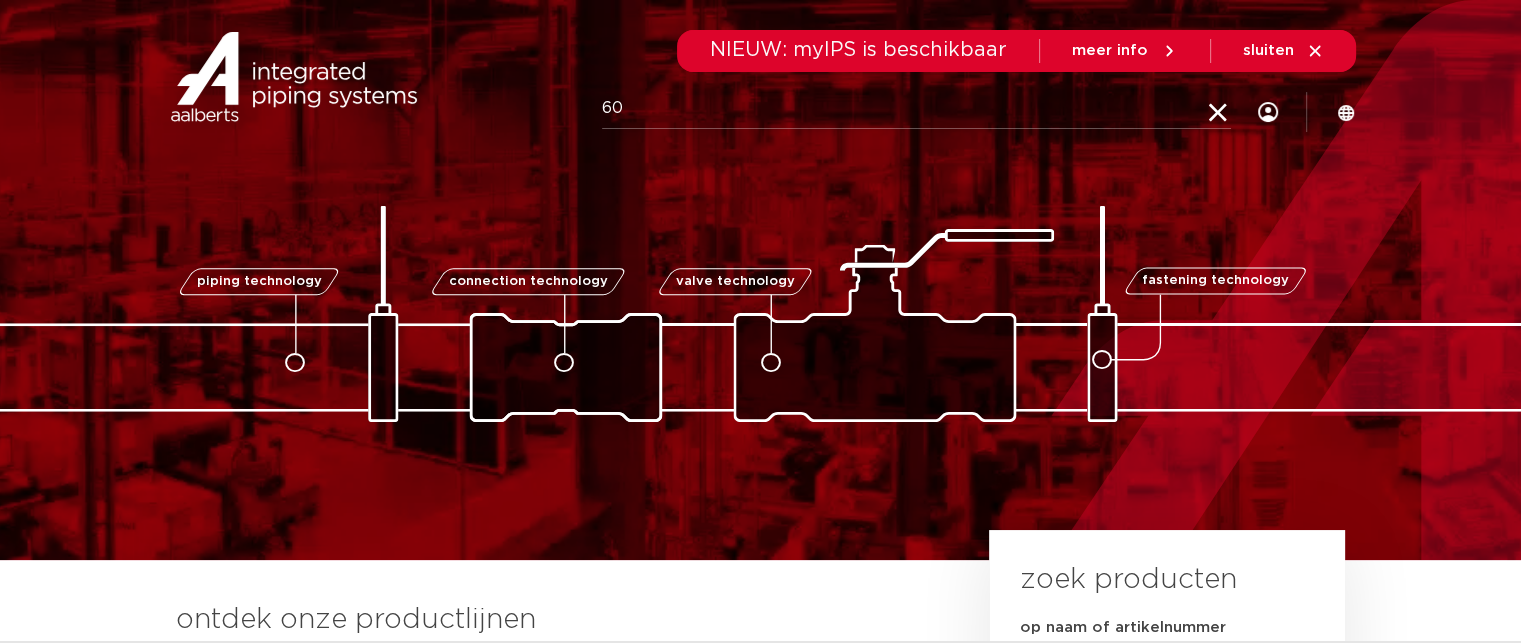 type on "6" 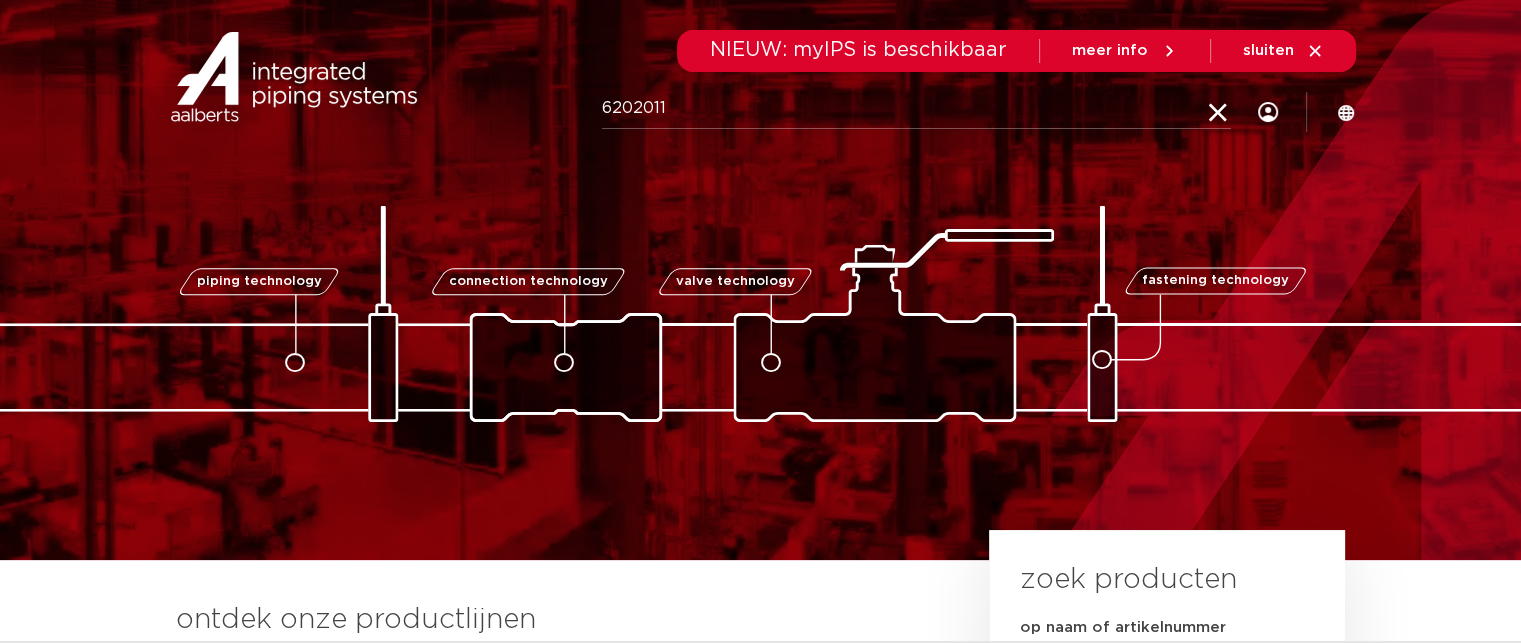 type on "6202011" 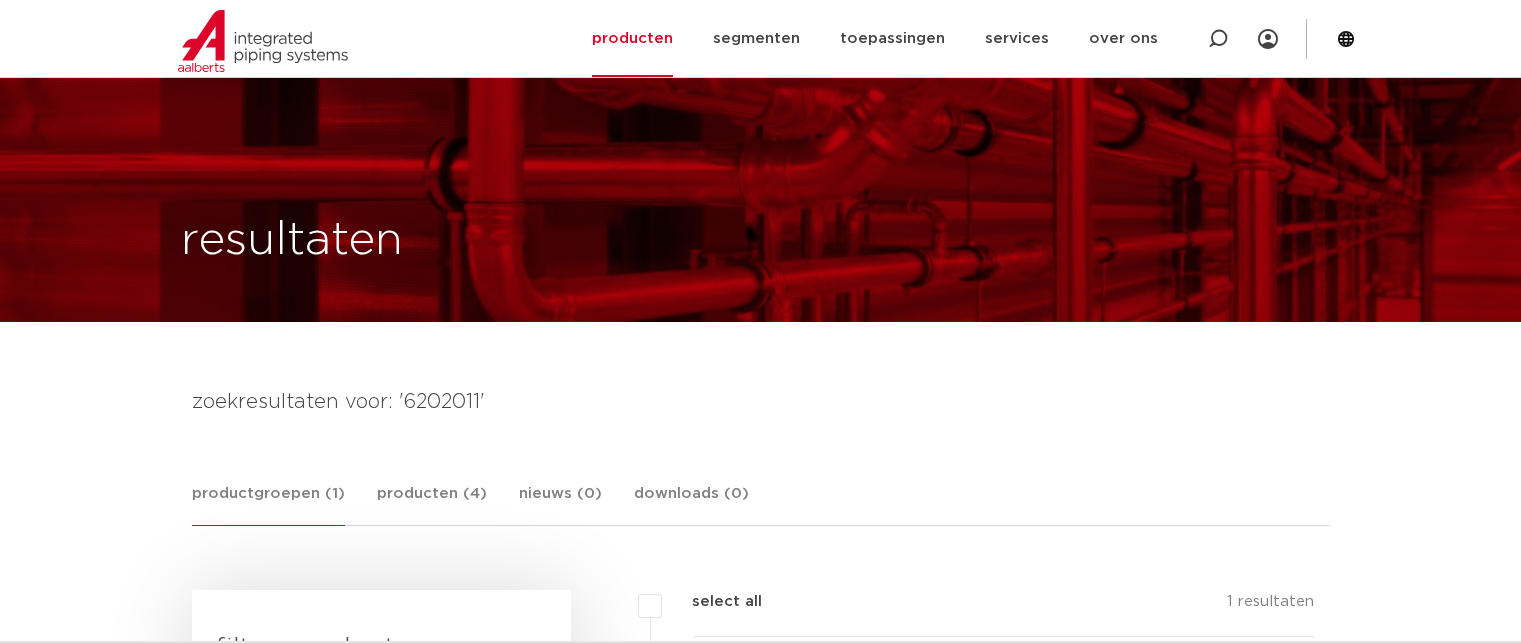 scroll, scrollTop: 500, scrollLeft: 0, axis: vertical 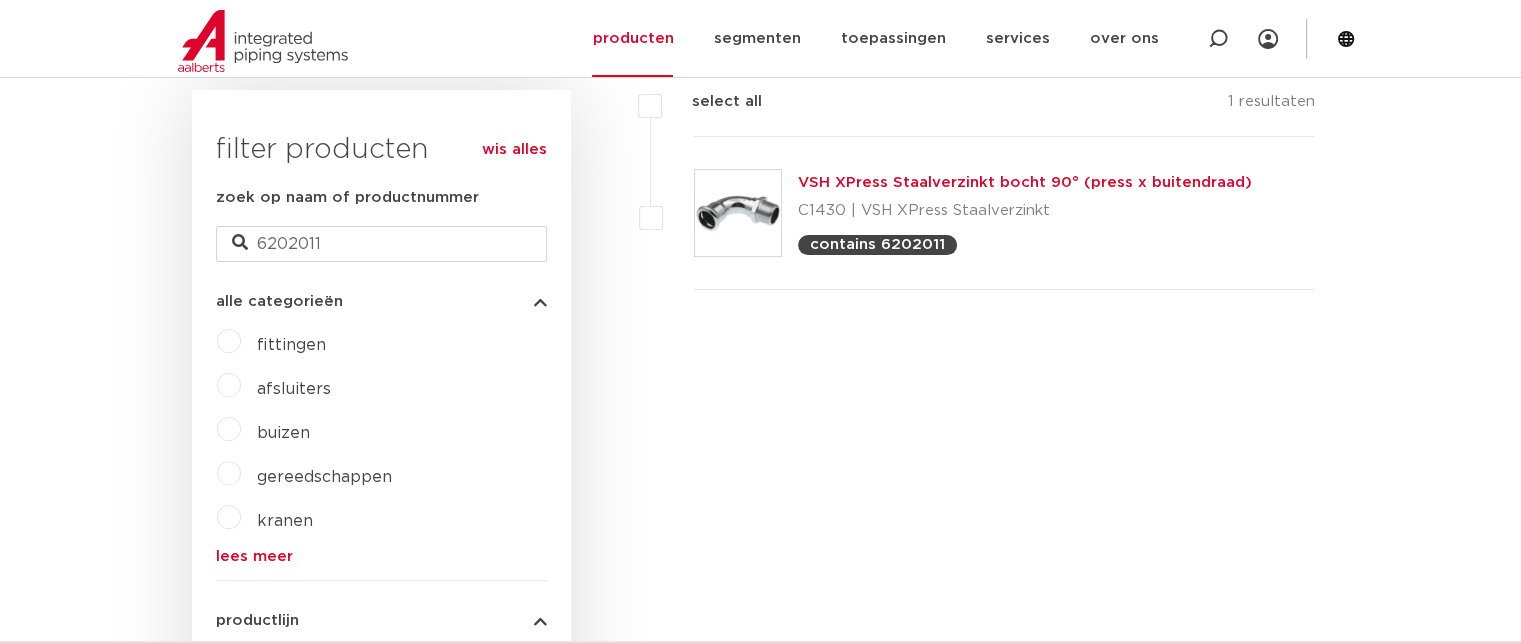 click on "VSH XPress Staalverzinkt bocht 90° (press x buitendraad)" at bounding box center [1025, 182] 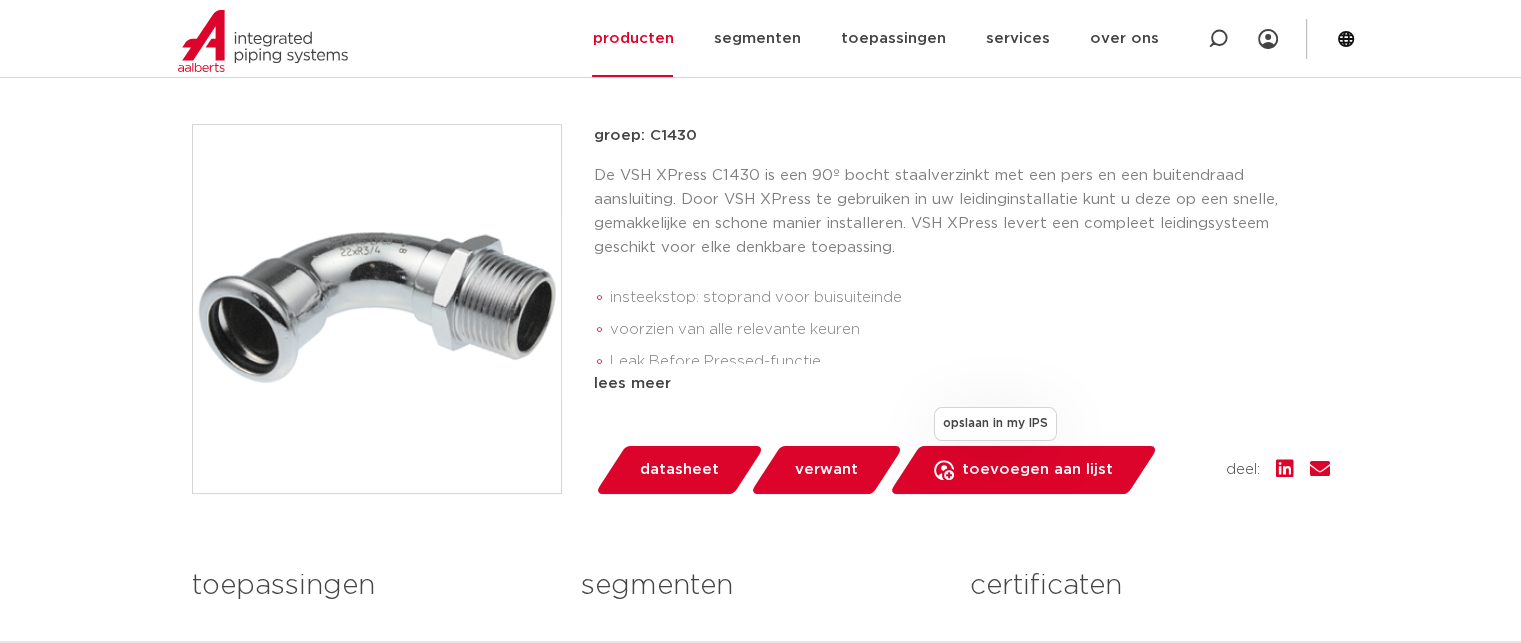 scroll, scrollTop: 0, scrollLeft: 0, axis: both 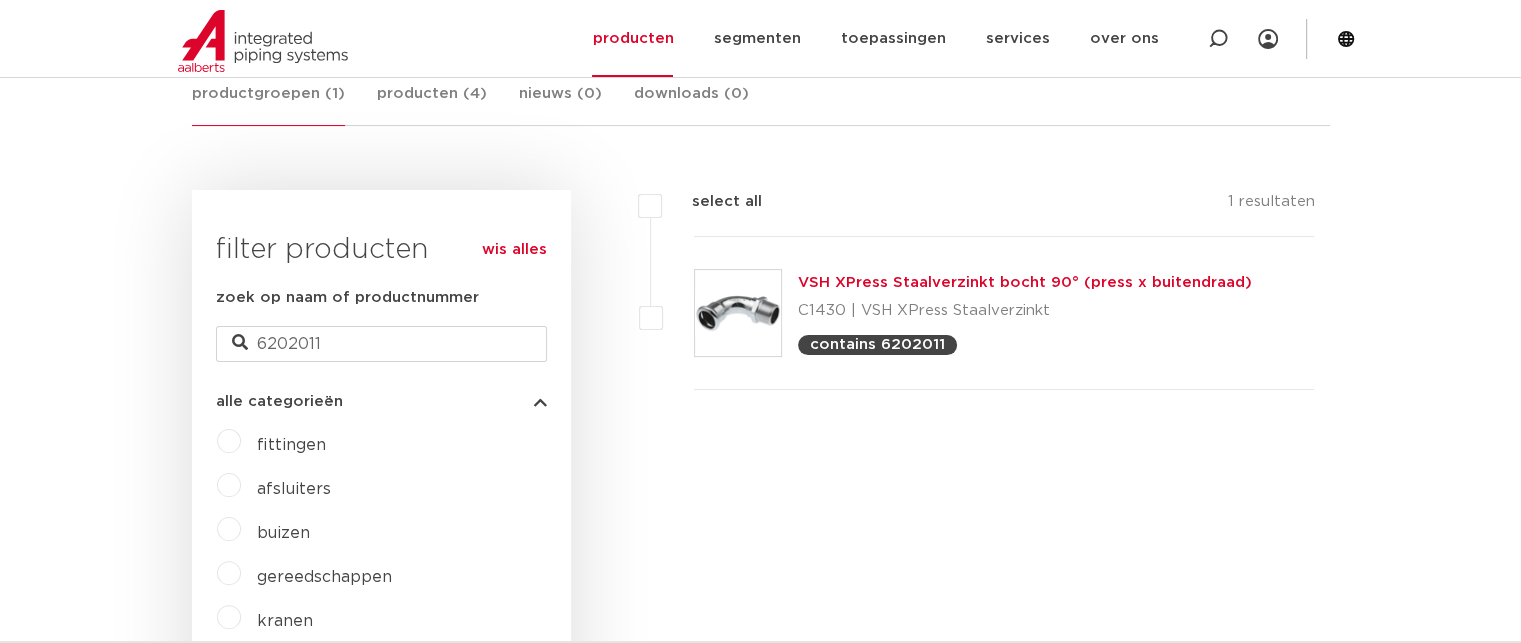 click on "productgroepen (1)" at bounding box center [268, 104] 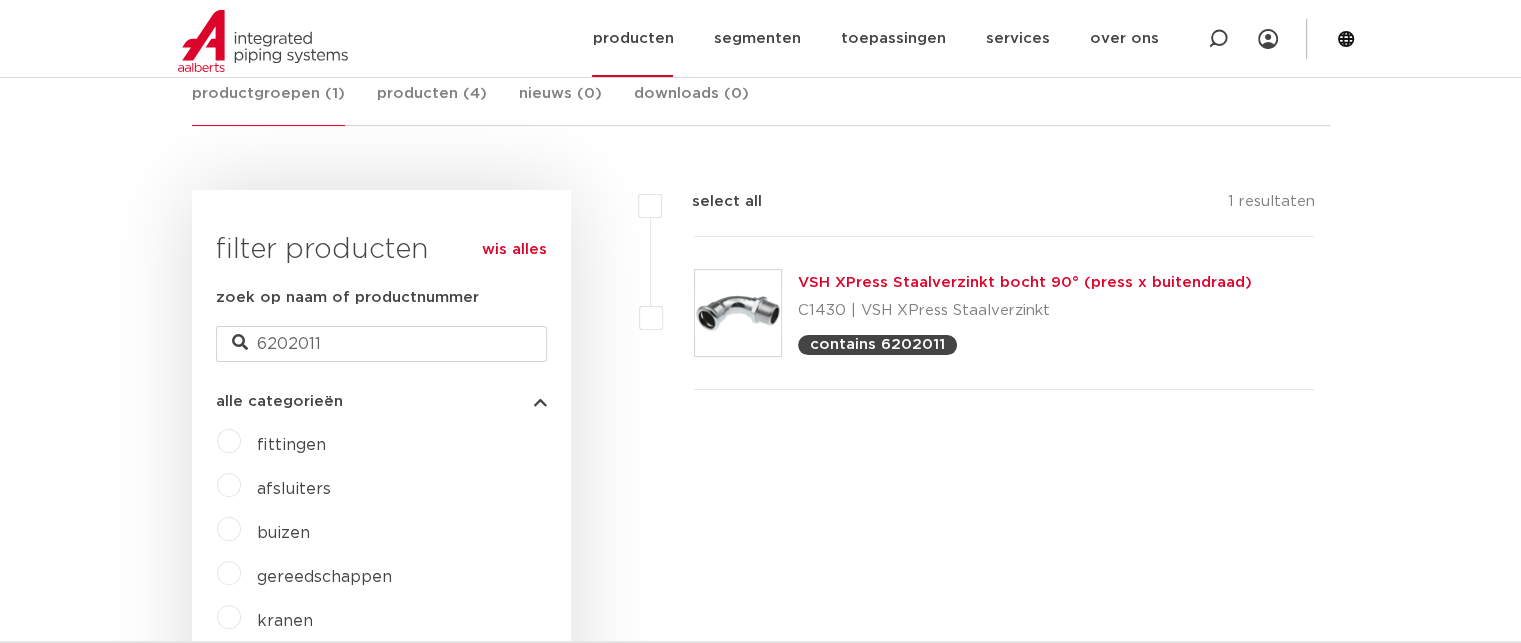click on "producten" 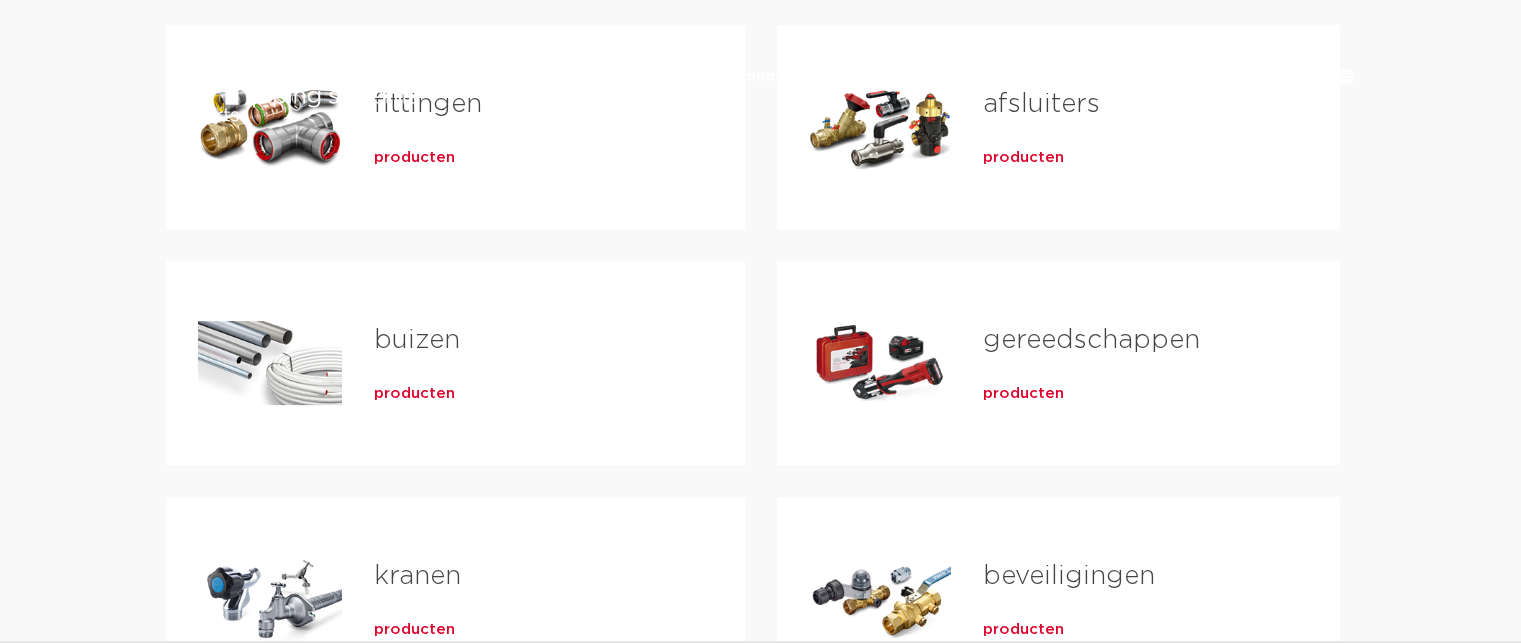 scroll, scrollTop: 500, scrollLeft: 0, axis: vertical 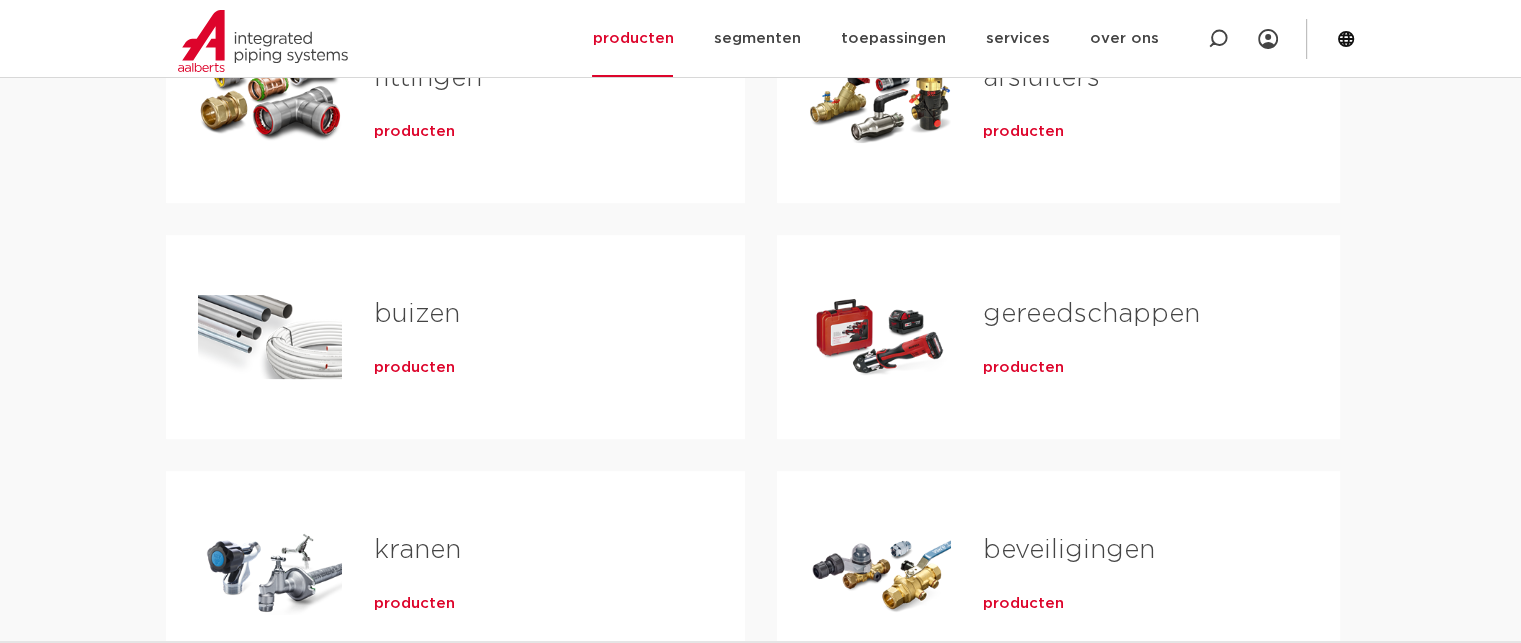 click on "producten" at bounding box center [527, 128] 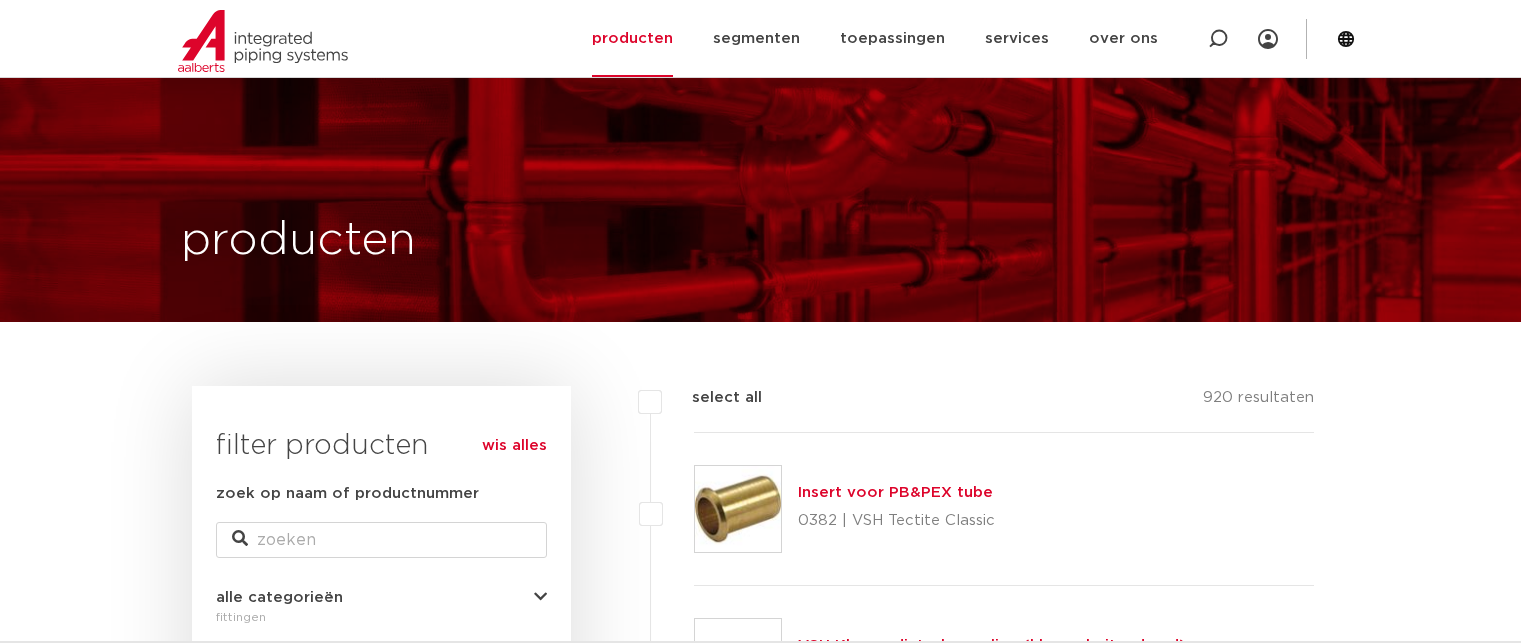 scroll, scrollTop: 397, scrollLeft: 0, axis: vertical 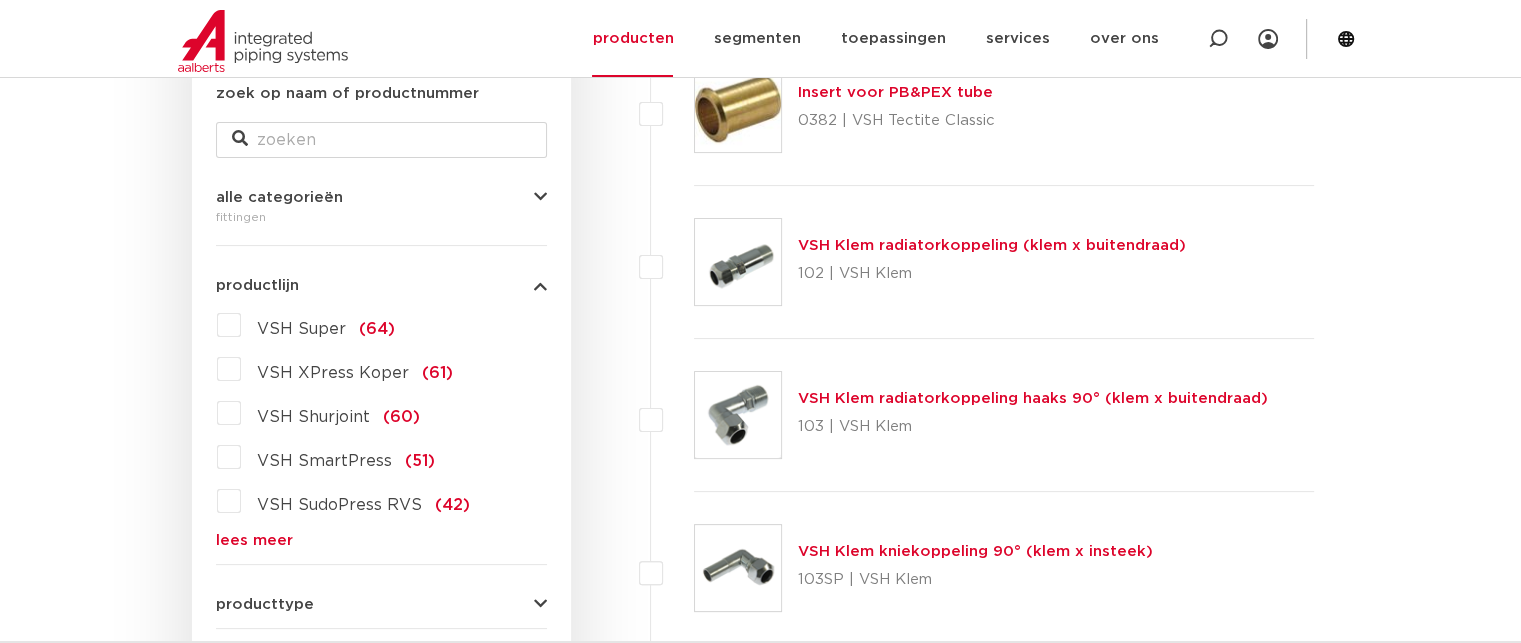 click on "lees meer" at bounding box center [381, 540] 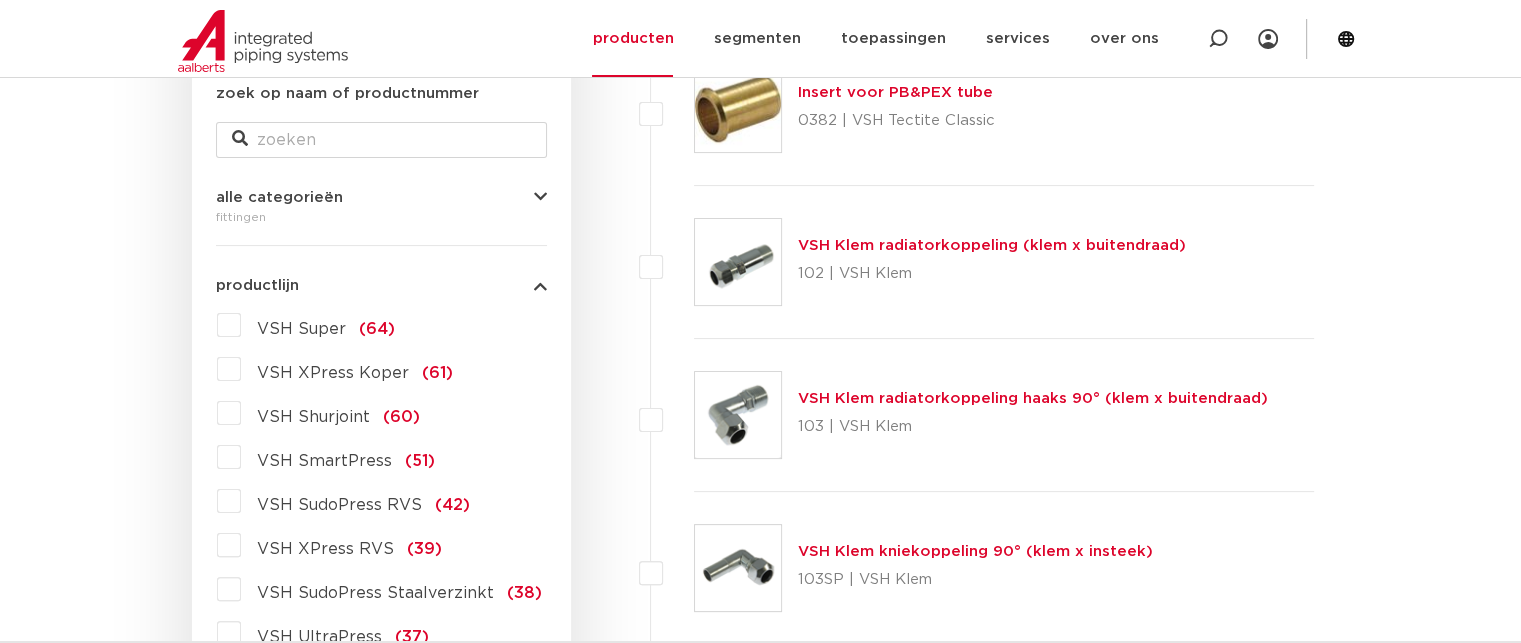 scroll, scrollTop: 0, scrollLeft: 0, axis: both 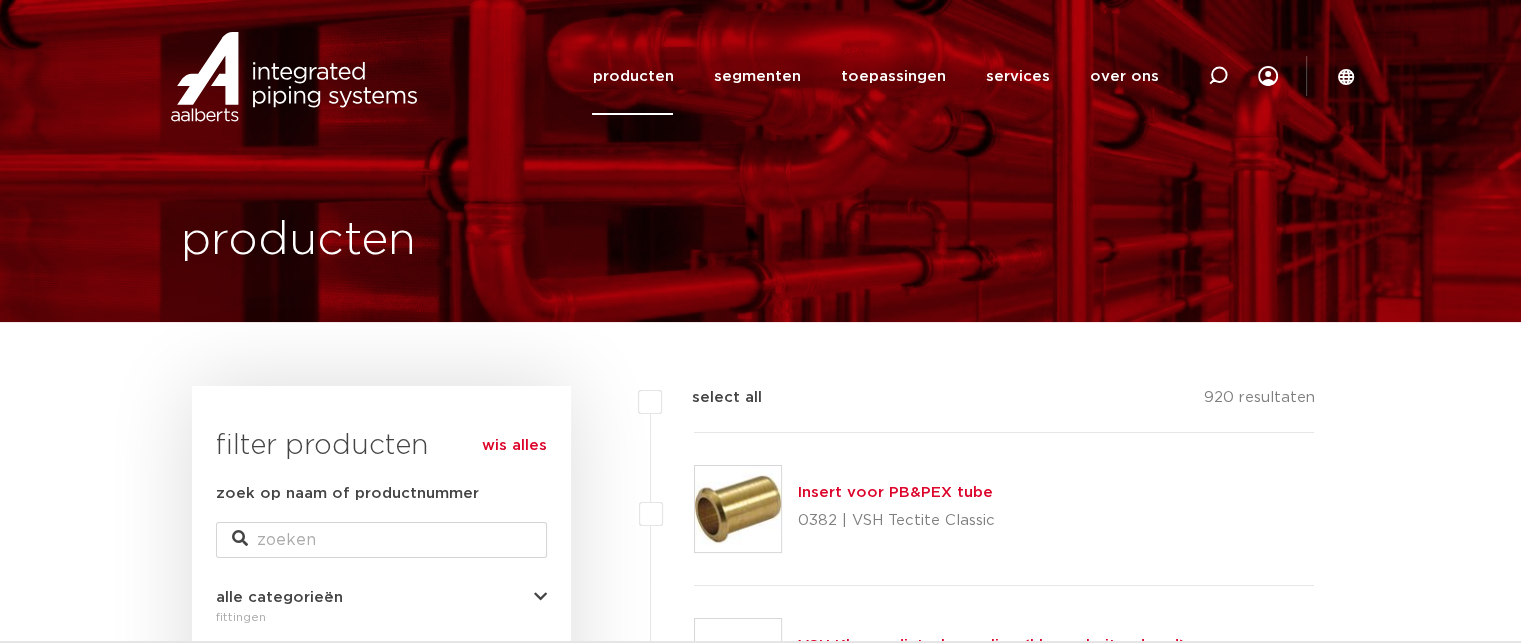 click at bounding box center (294, 77) 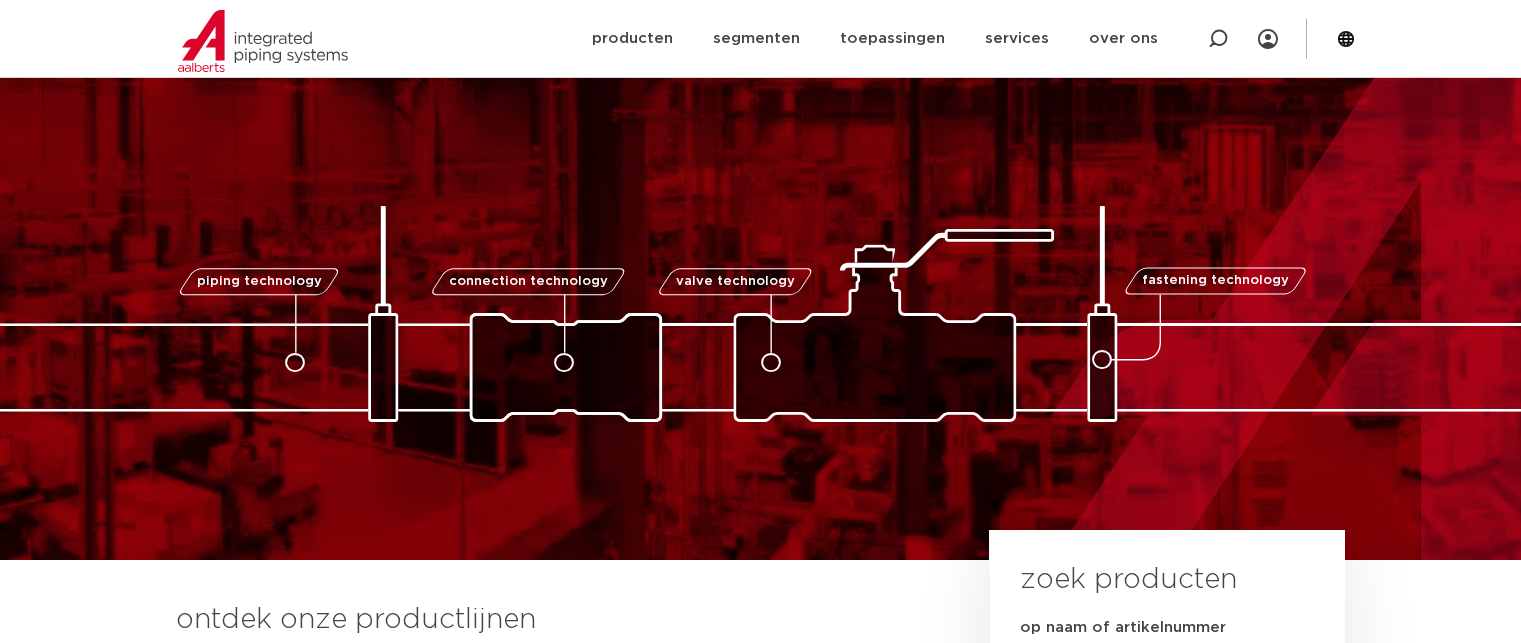 scroll, scrollTop: 500, scrollLeft: 0, axis: vertical 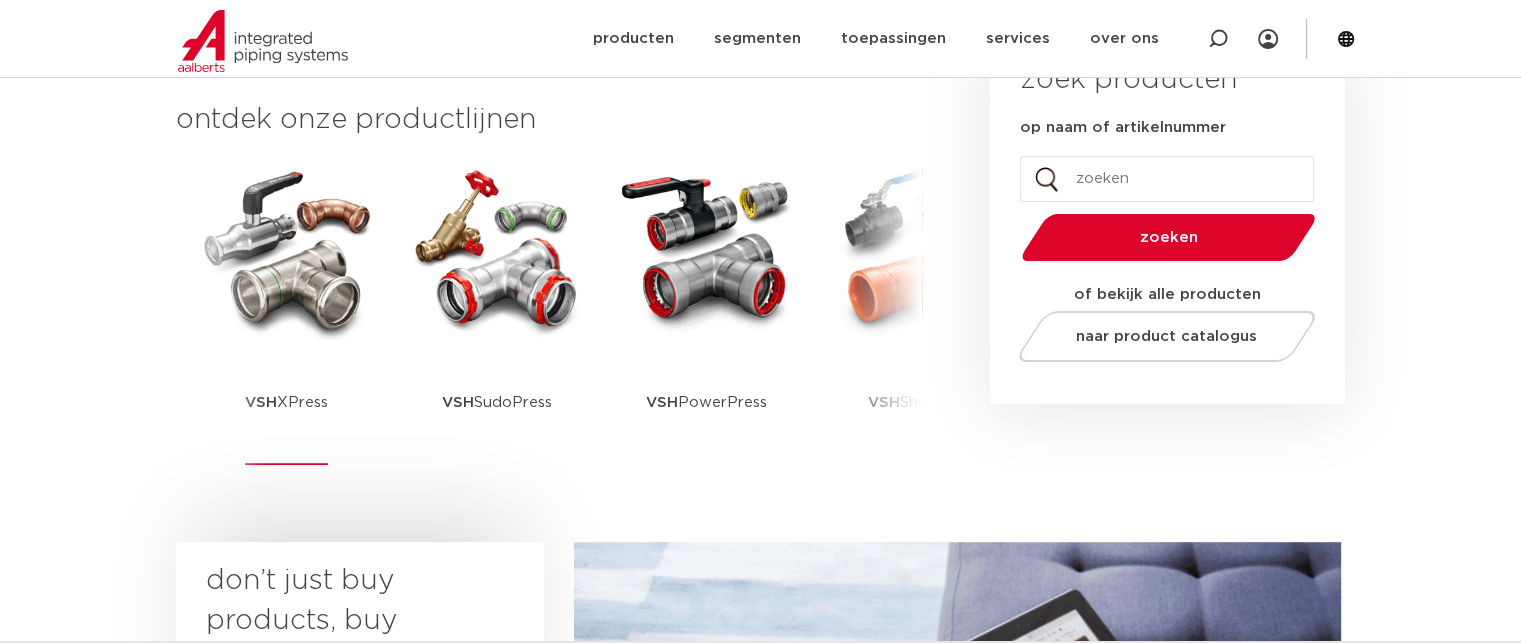 click at bounding box center (287, 250) 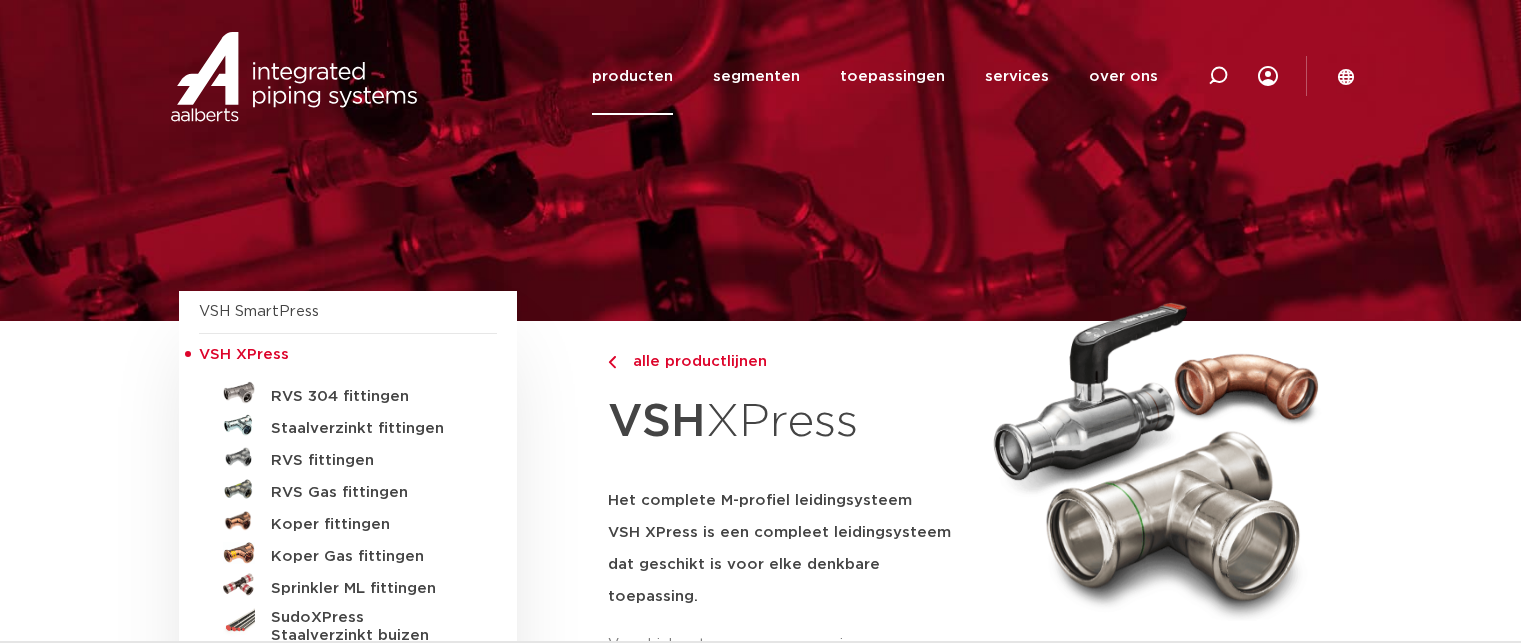 scroll, scrollTop: 0, scrollLeft: 0, axis: both 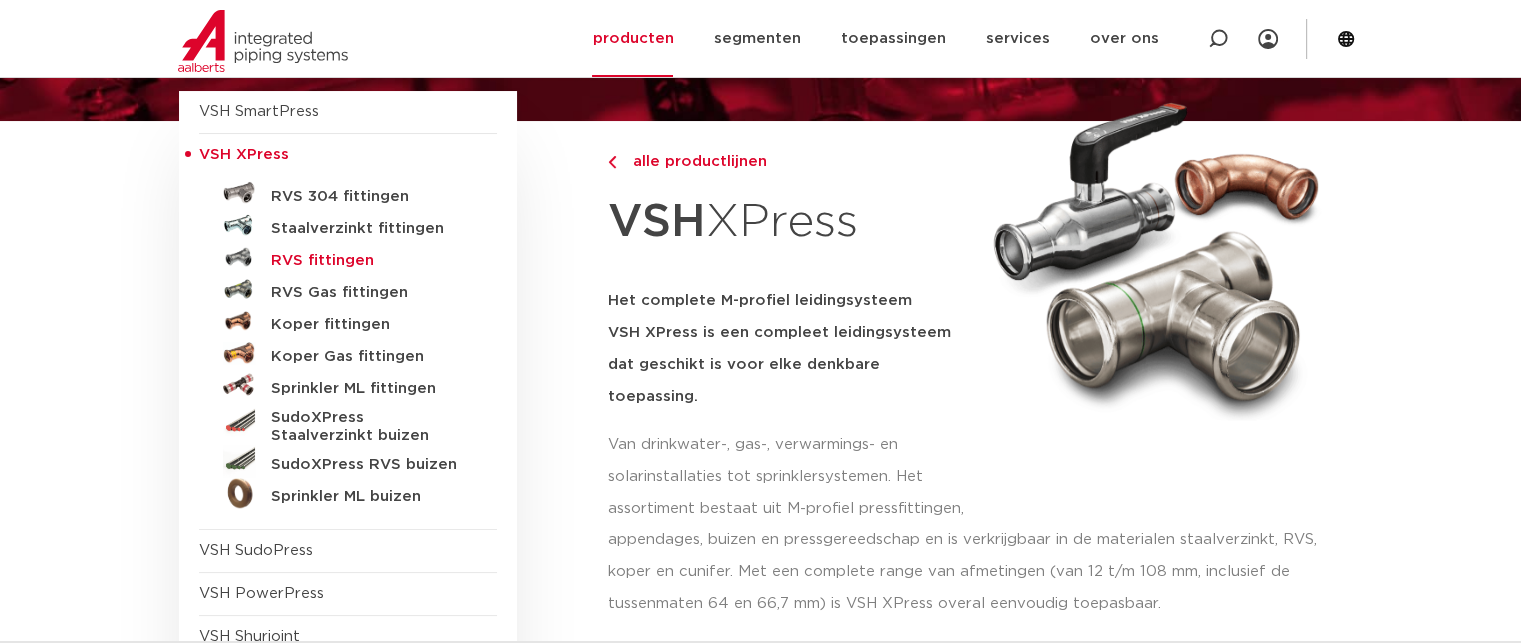 click on "RVS fittingen" at bounding box center [370, 261] 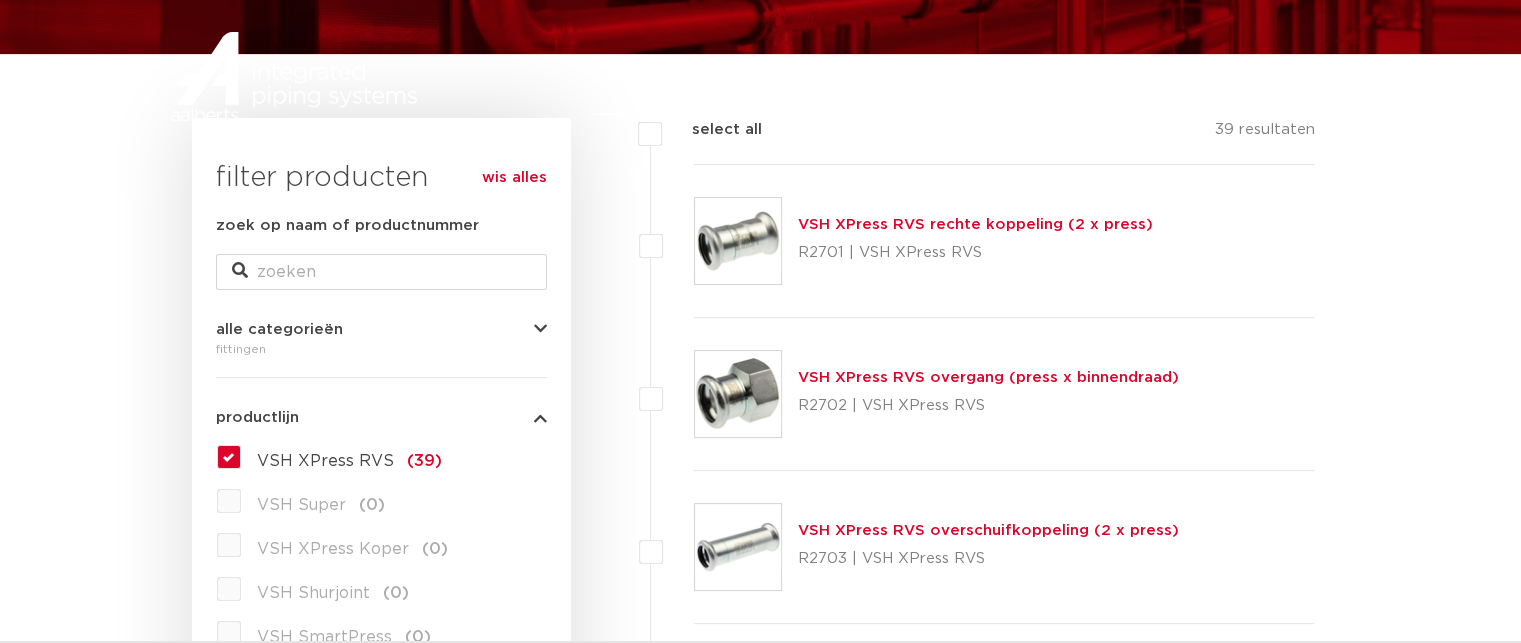scroll, scrollTop: 300, scrollLeft: 0, axis: vertical 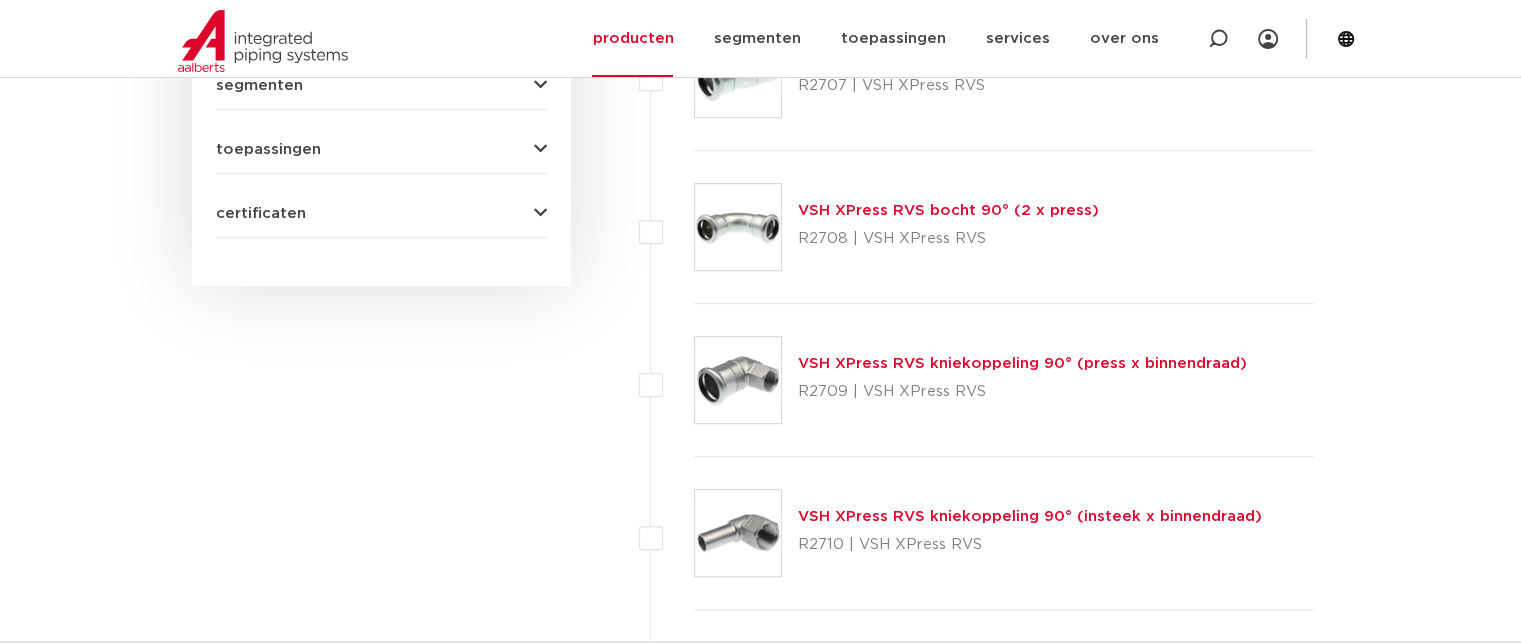 click on "VSH XPress RVS bocht 90° (2 x press)" at bounding box center [948, 210] 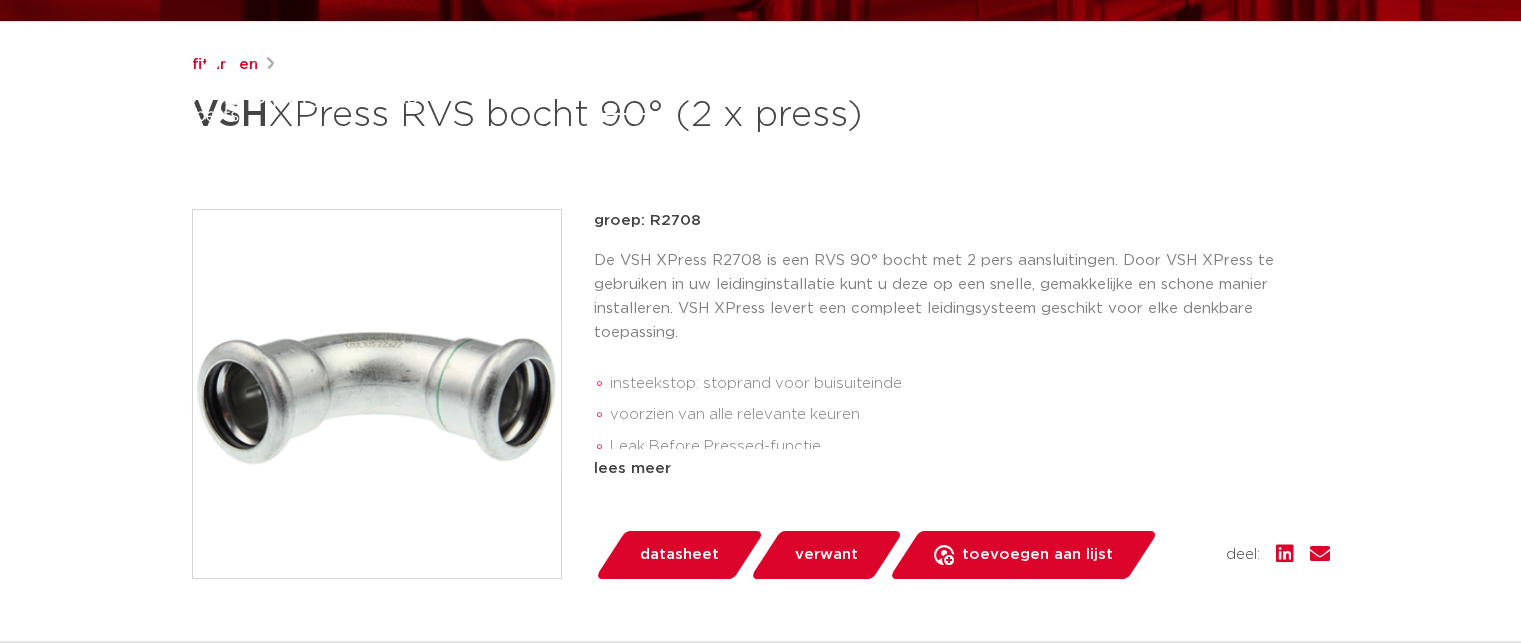 scroll, scrollTop: 408, scrollLeft: 0, axis: vertical 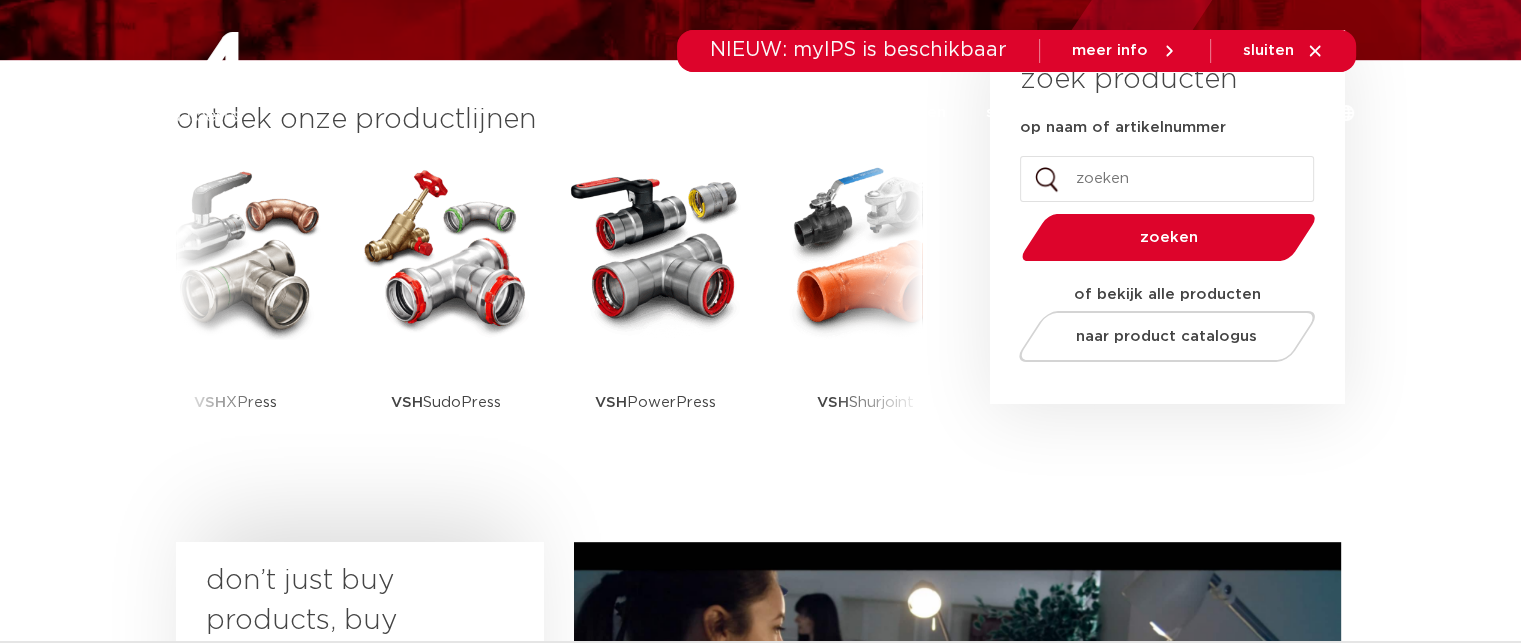 click on "op naam of artikelnummer" at bounding box center [1167, 179] 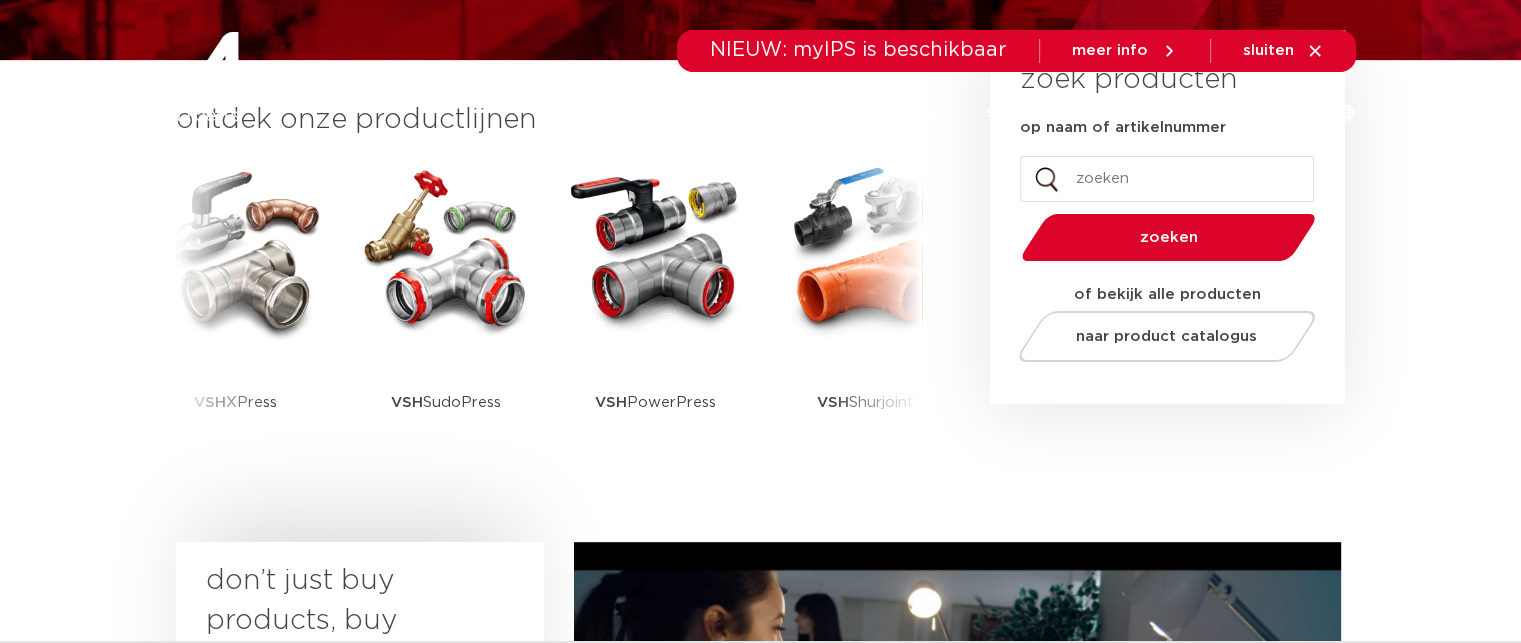 scroll, scrollTop: 0, scrollLeft: 0, axis: both 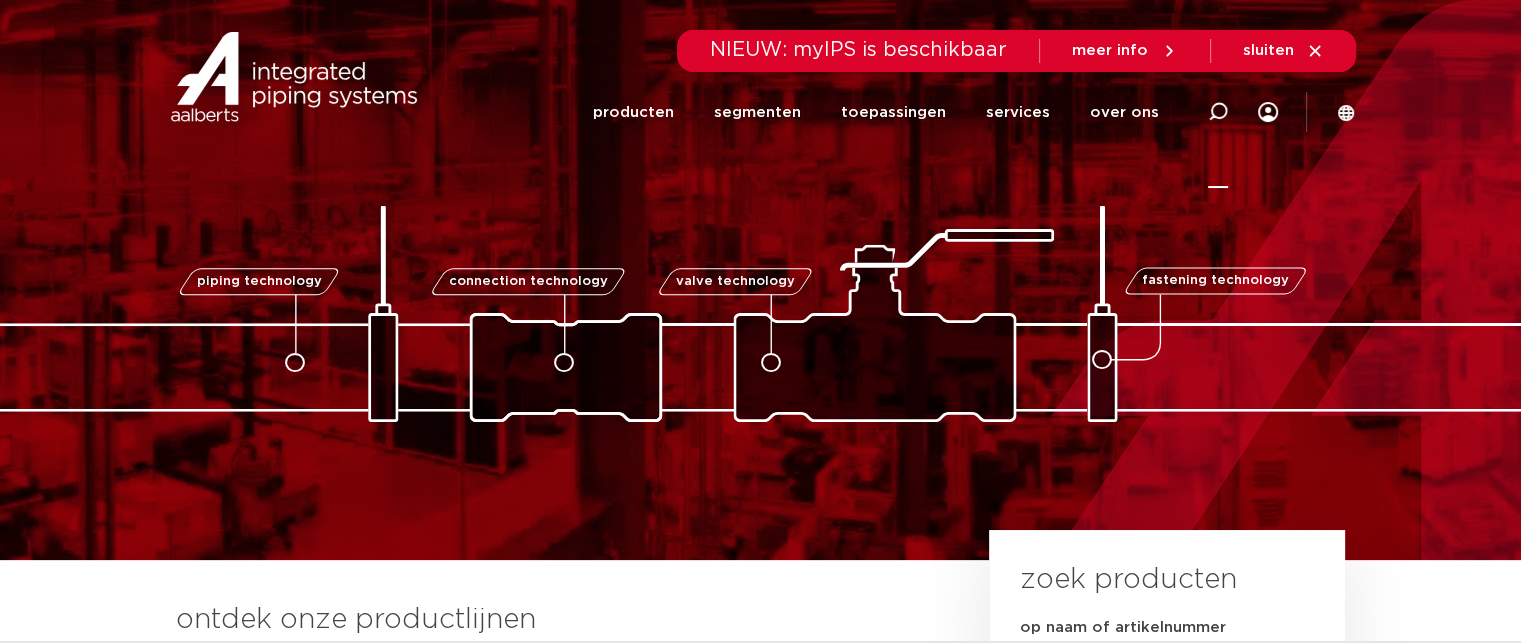 click 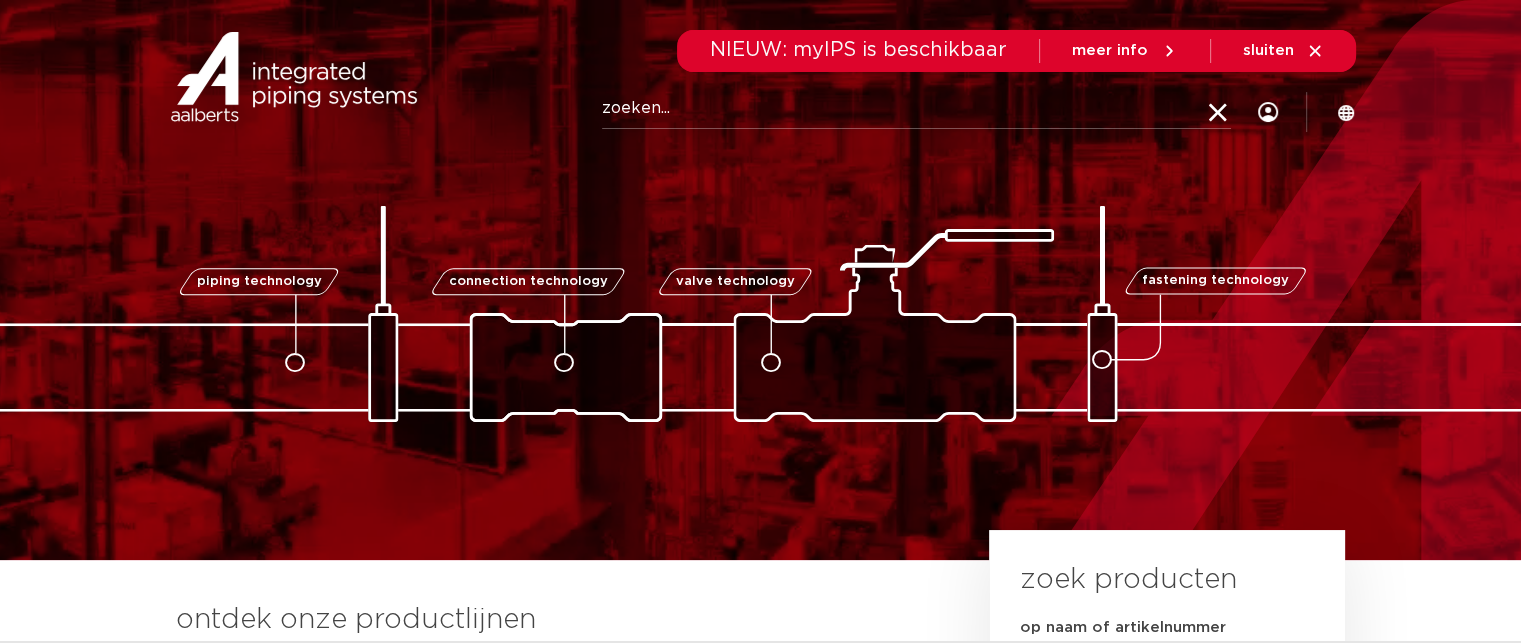 drag, startPoint x: 744, startPoint y: 127, endPoint x: 728, endPoint y: 111, distance: 22.627417 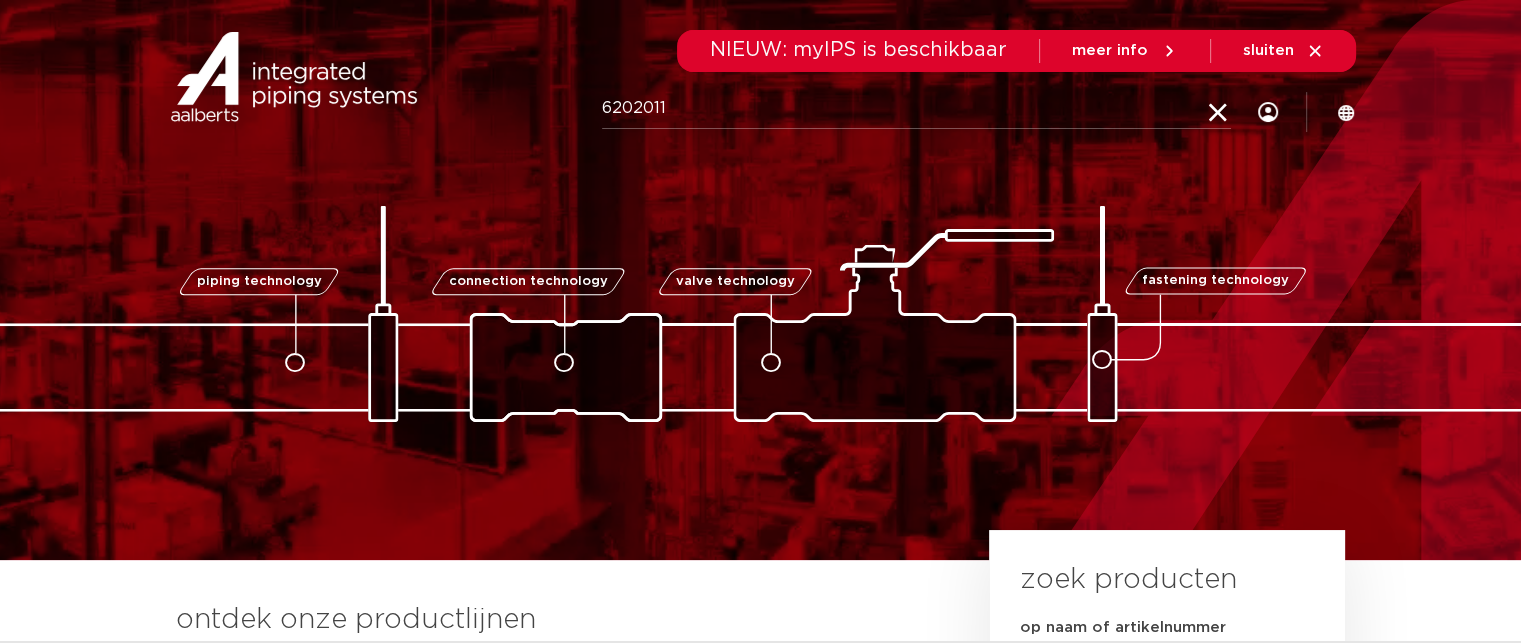 type on "6202011" 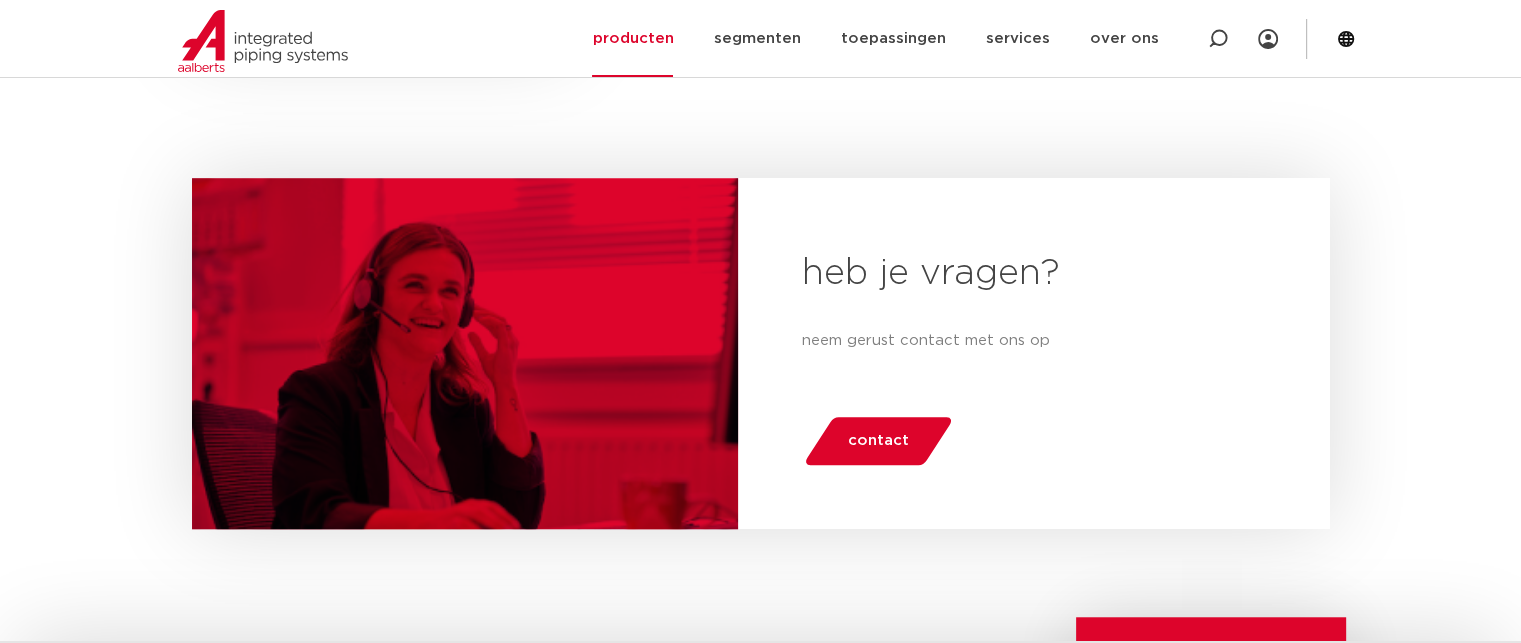 scroll, scrollTop: 0, scrollLeft: 0, axis: both 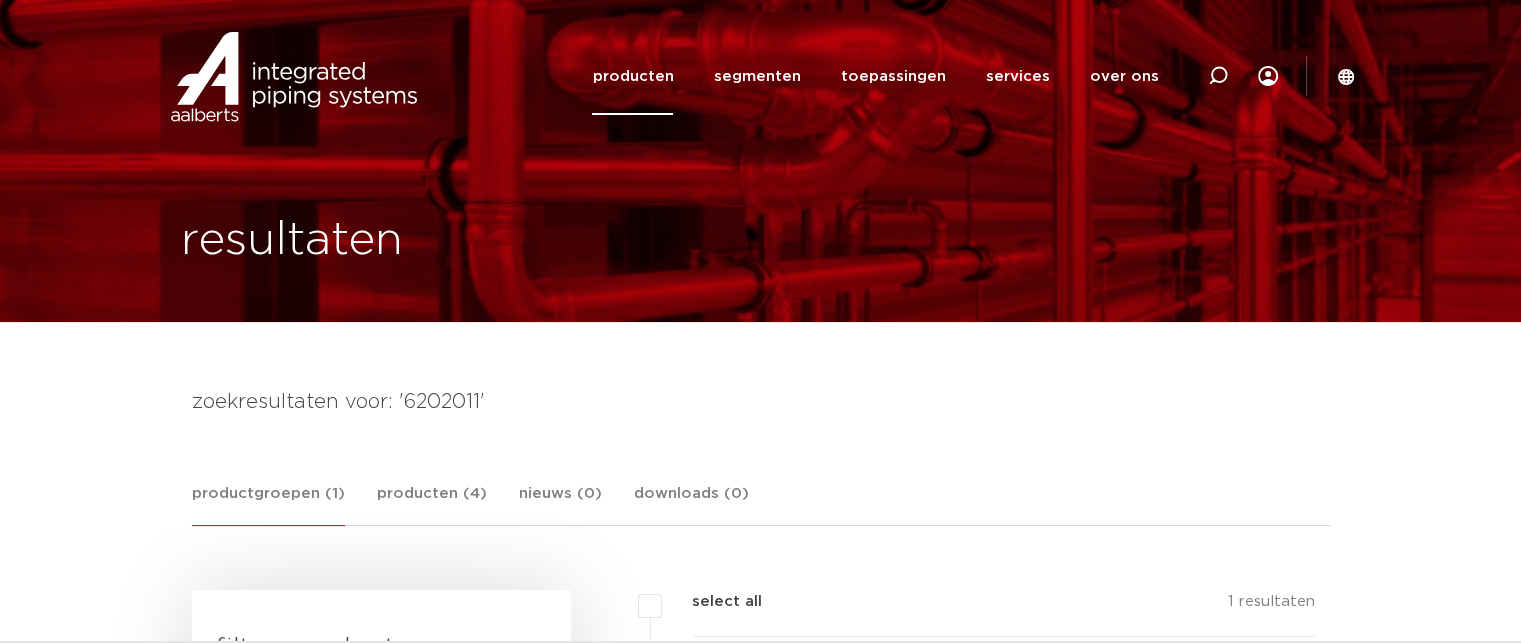 click 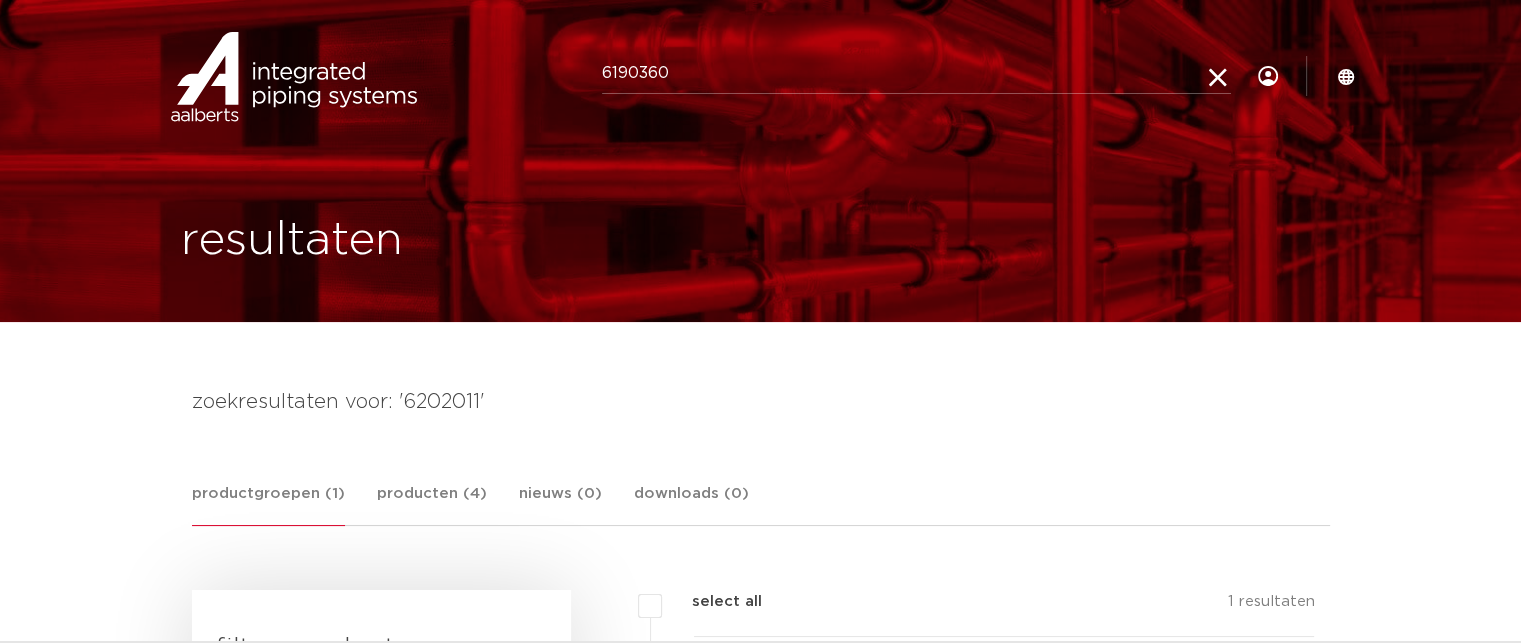 type on "6190360" 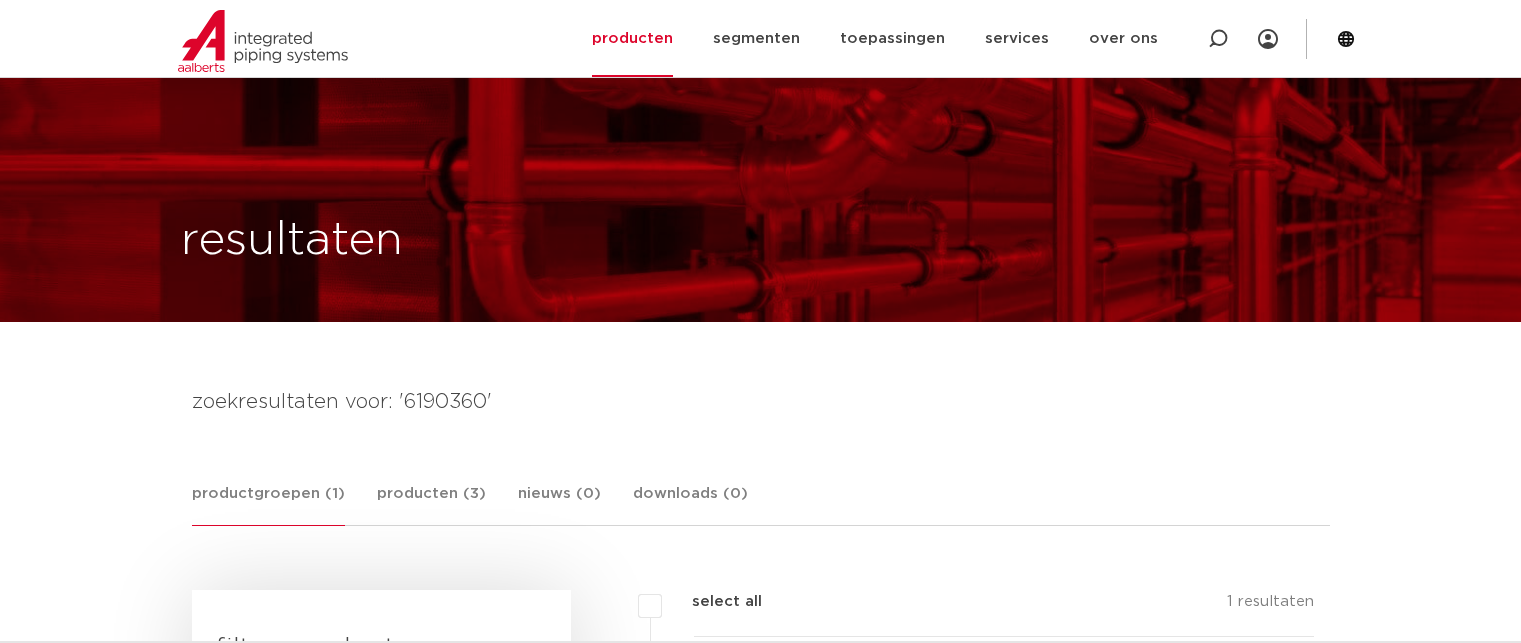 scroll, scrollTop: 300, scrollLeft: 0, axis: vertical 